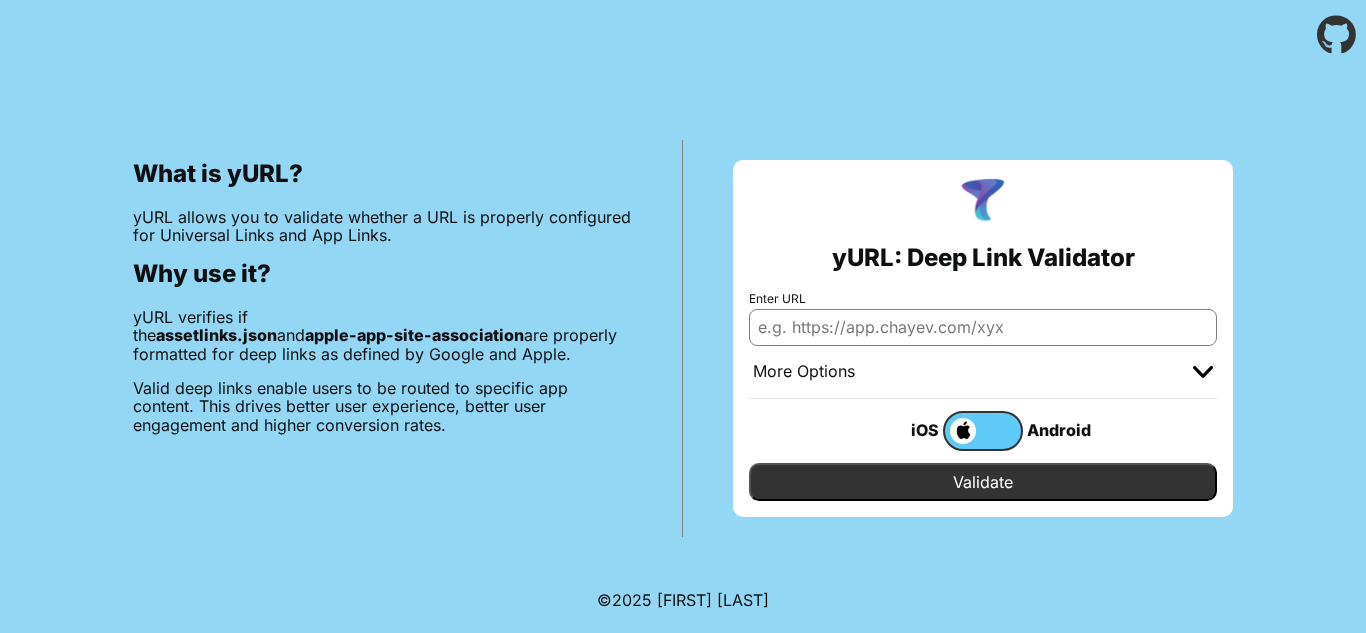 scroll, scrollTop: 0, scrollLeft: 0, axis: both 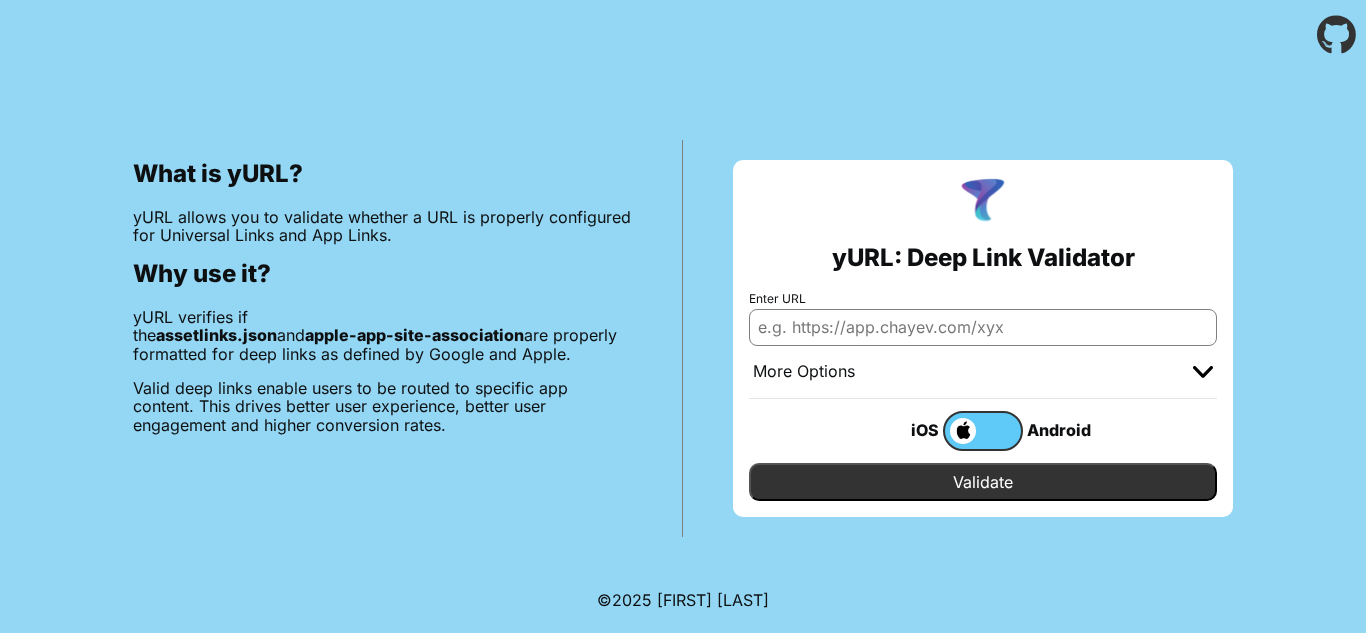 type on "https://dev-app.mydosti.app/.well-known/apple-app-site-association" 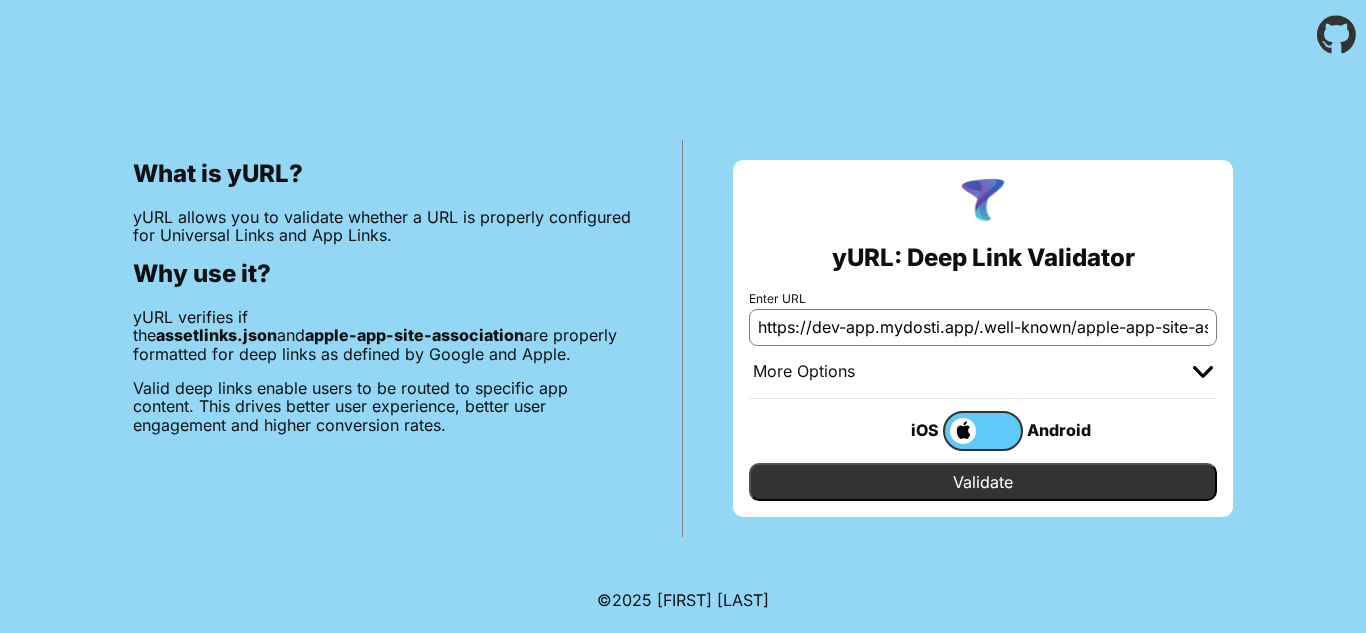 click on "Validate" at bounding box center (983, 482) 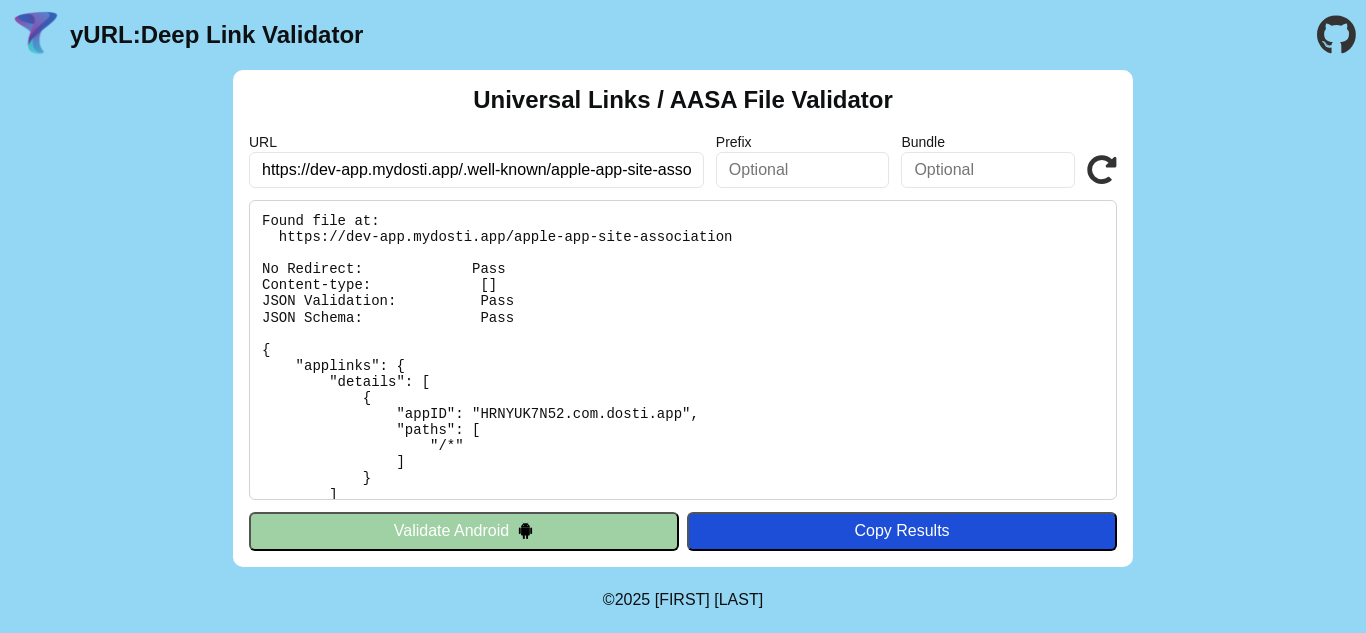 scroll, scrollTop: 0, scrollLeft: 0, axis: both 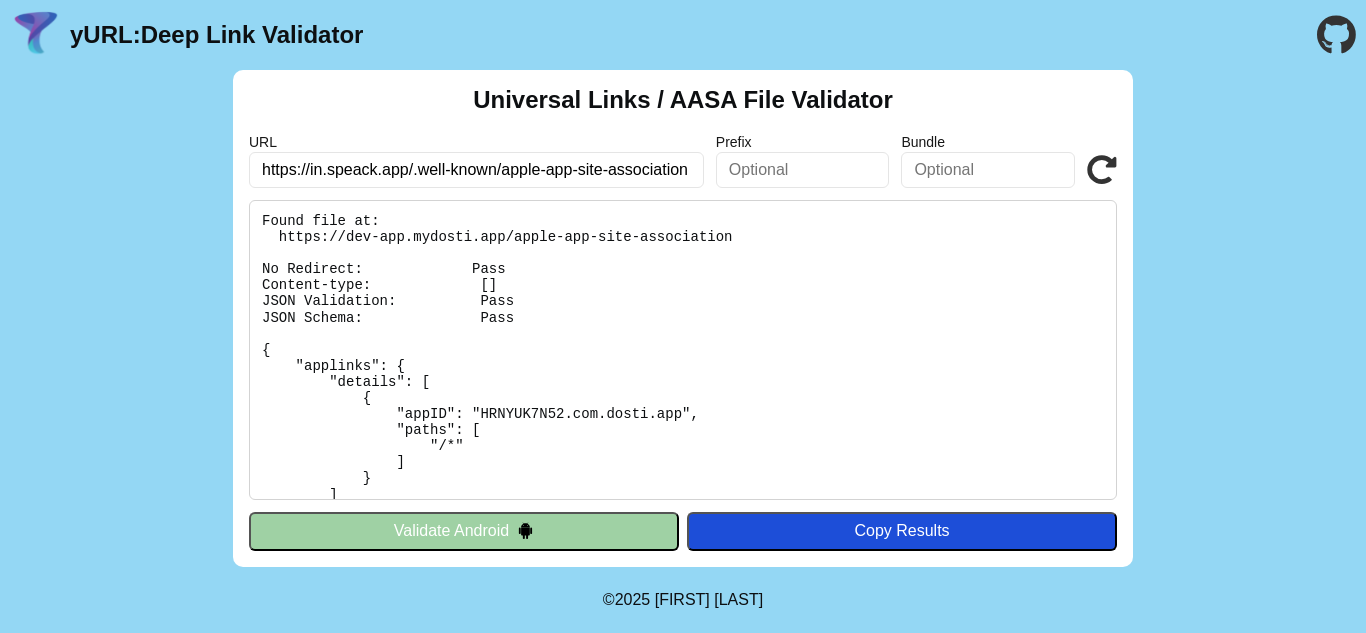 type on "https://in.speack.app/.well-known/apple-app-site-association" 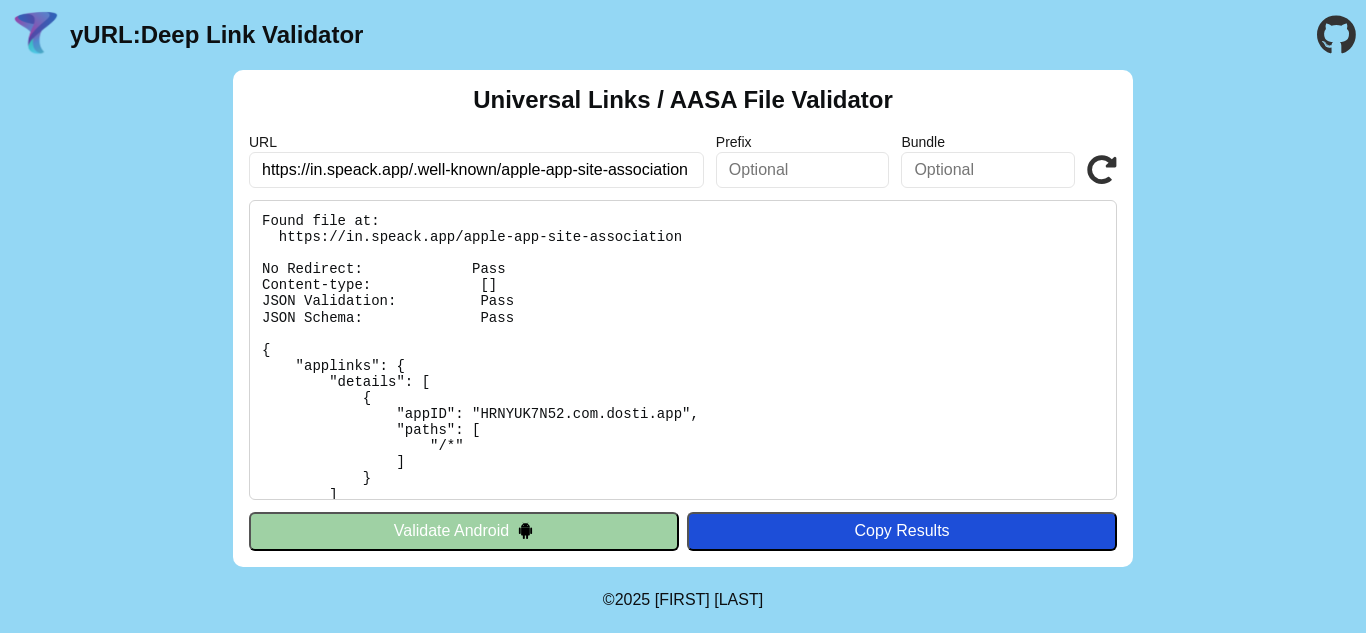 scroll, scrollTop: 0, scrollLeft: 0, axis: both 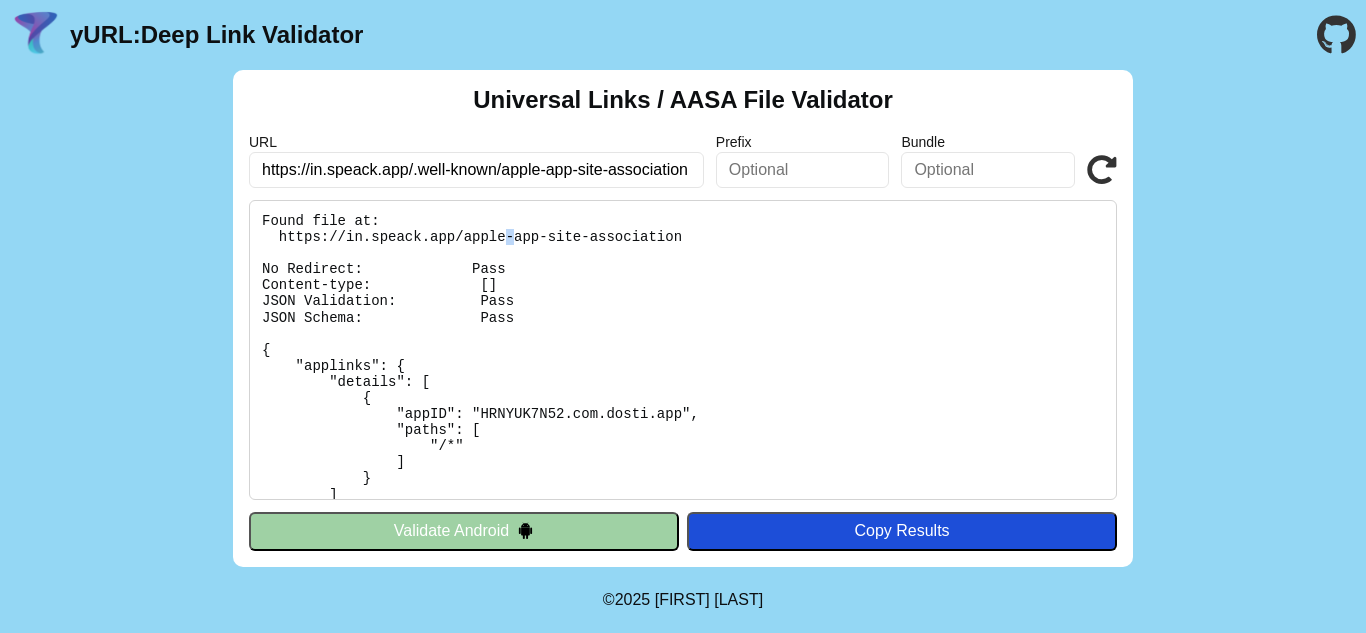 click at bounding box center (683, 350) 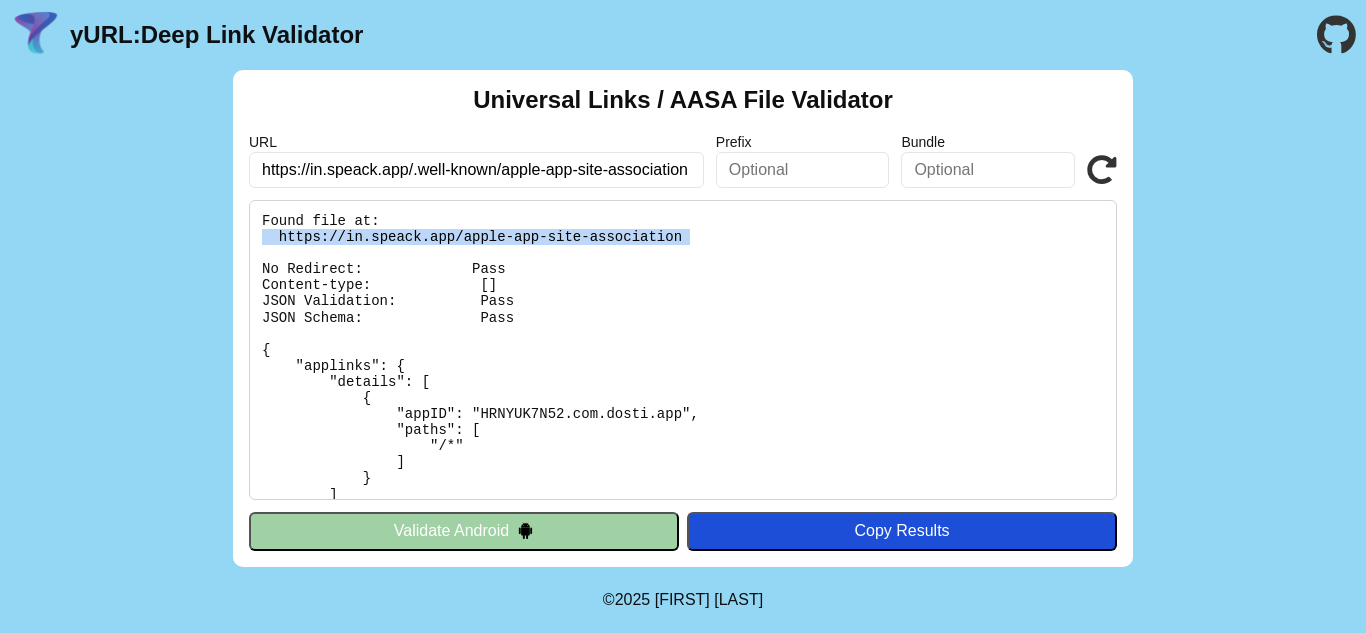 click at bounding box center (683, 350) 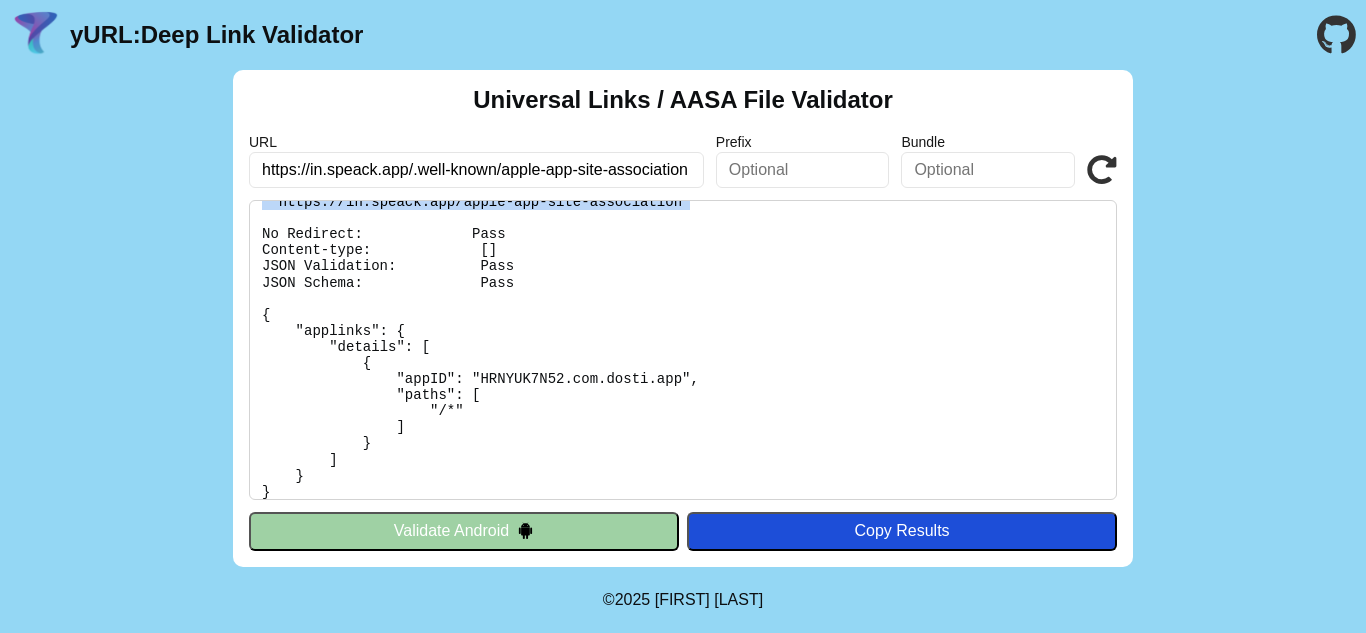 scroll, scrollTop: 0, scrollLeft: 0, axis: both 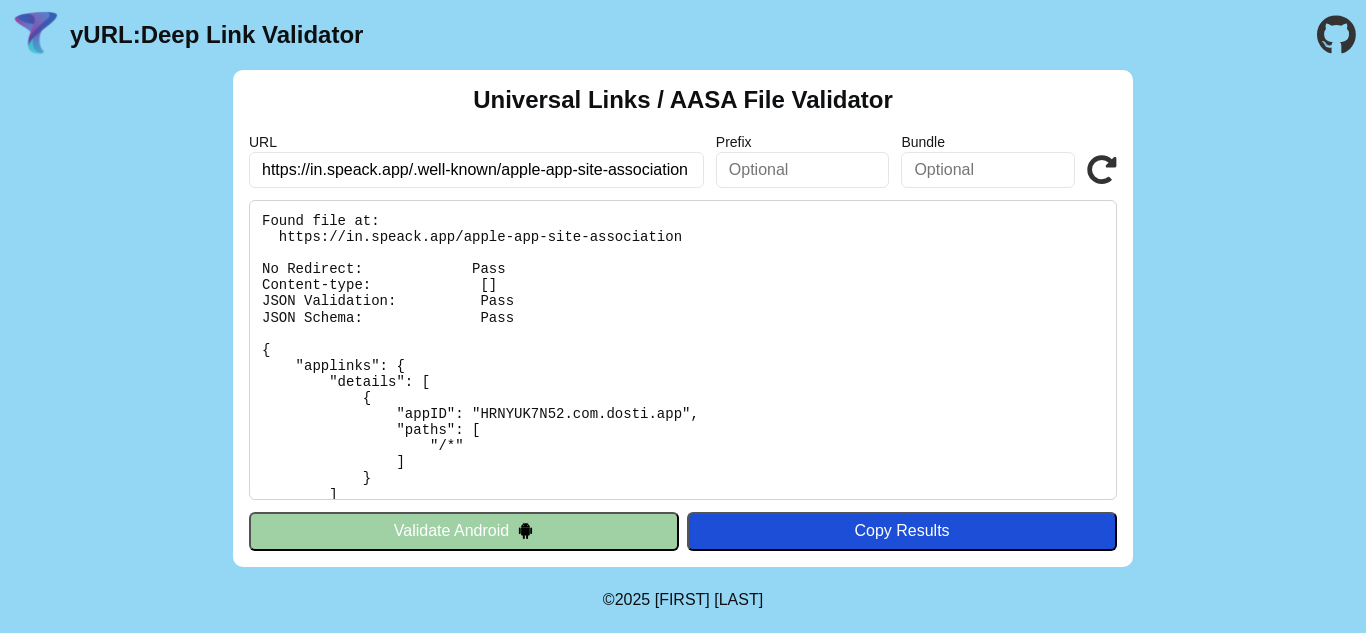 click at bounding box center [683, 350] 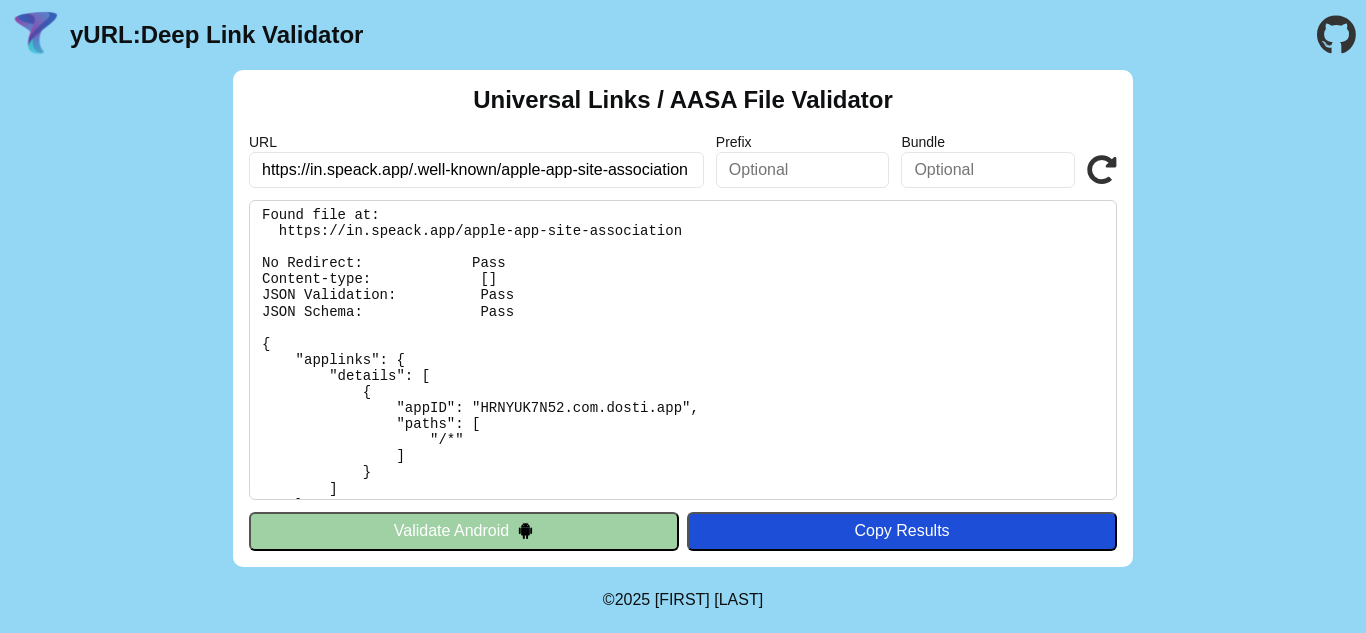 scroll, scrollTop: 0, scrollLeft: 0, axis: both 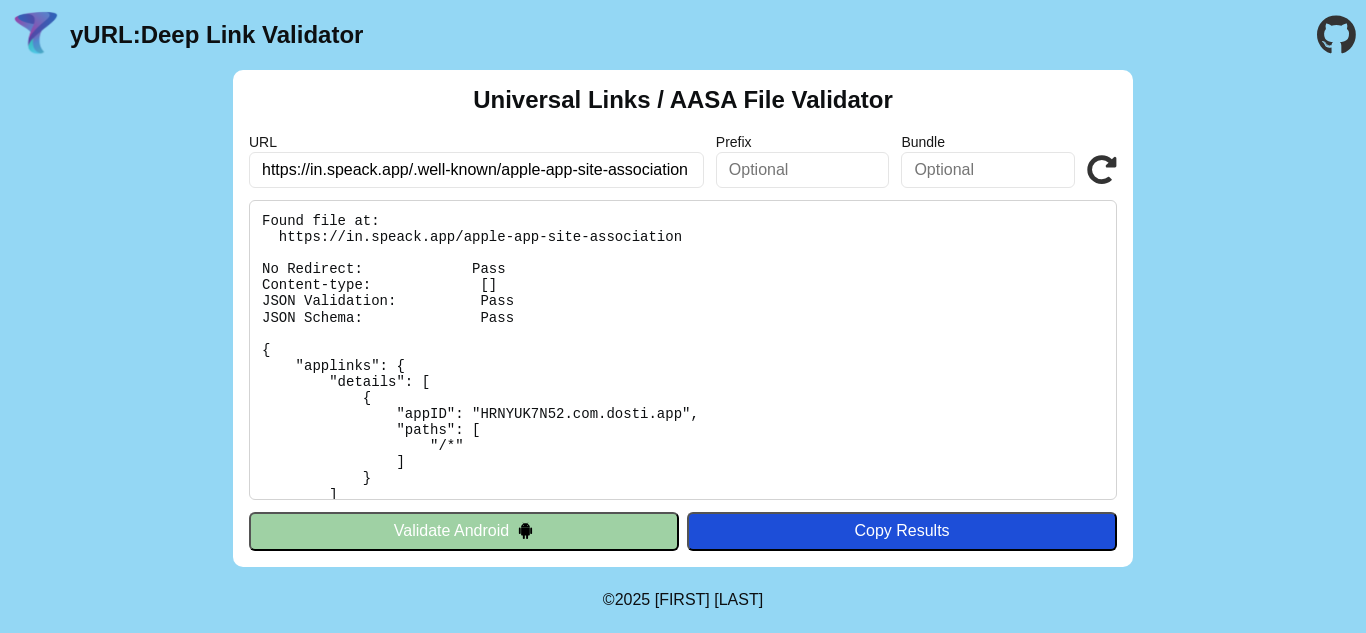 click on "Validate Android" at bounding box center [464, 531] 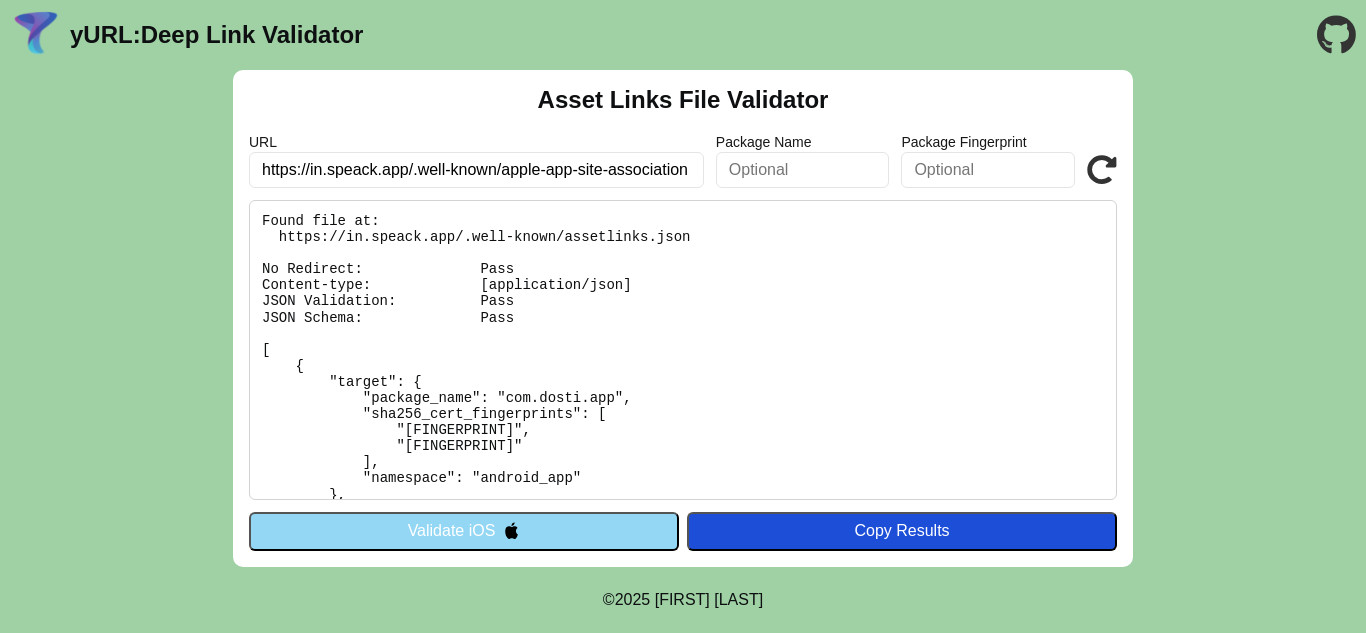 scroll, scrollTop: 0, scrollLeft: 0, axis: both 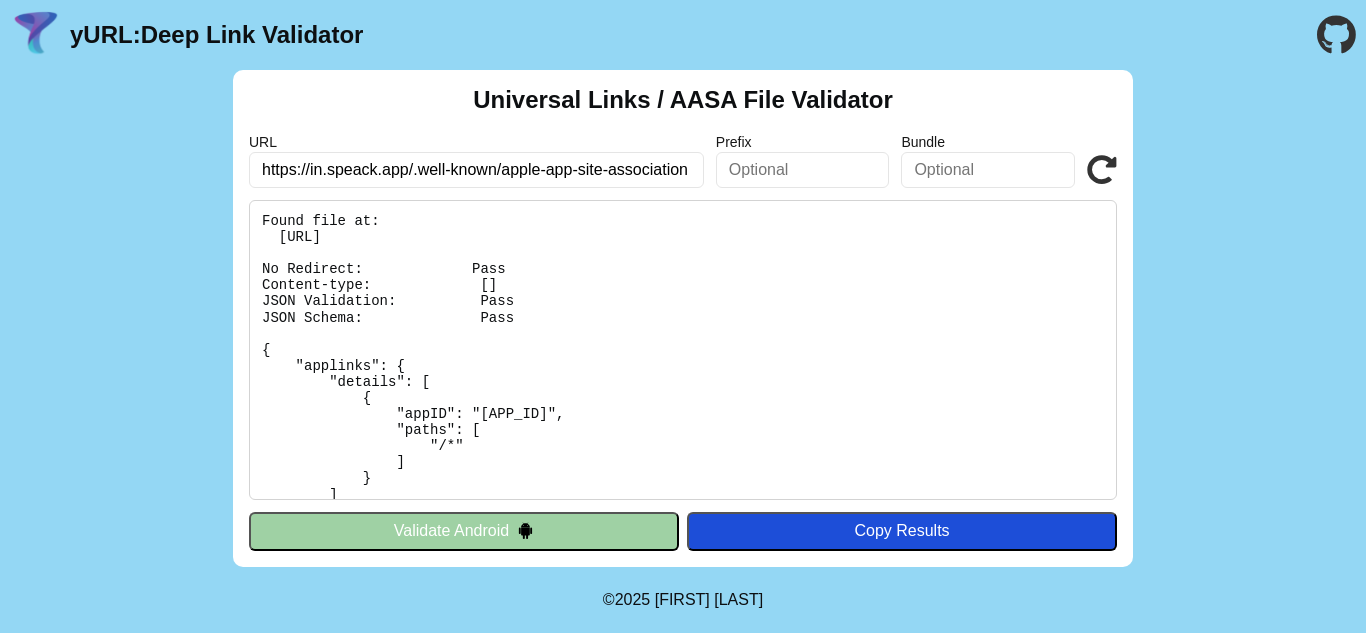 click on "https://in.speack.app/.well-known/apple-app-site-association" at bounding box center (476, 170) 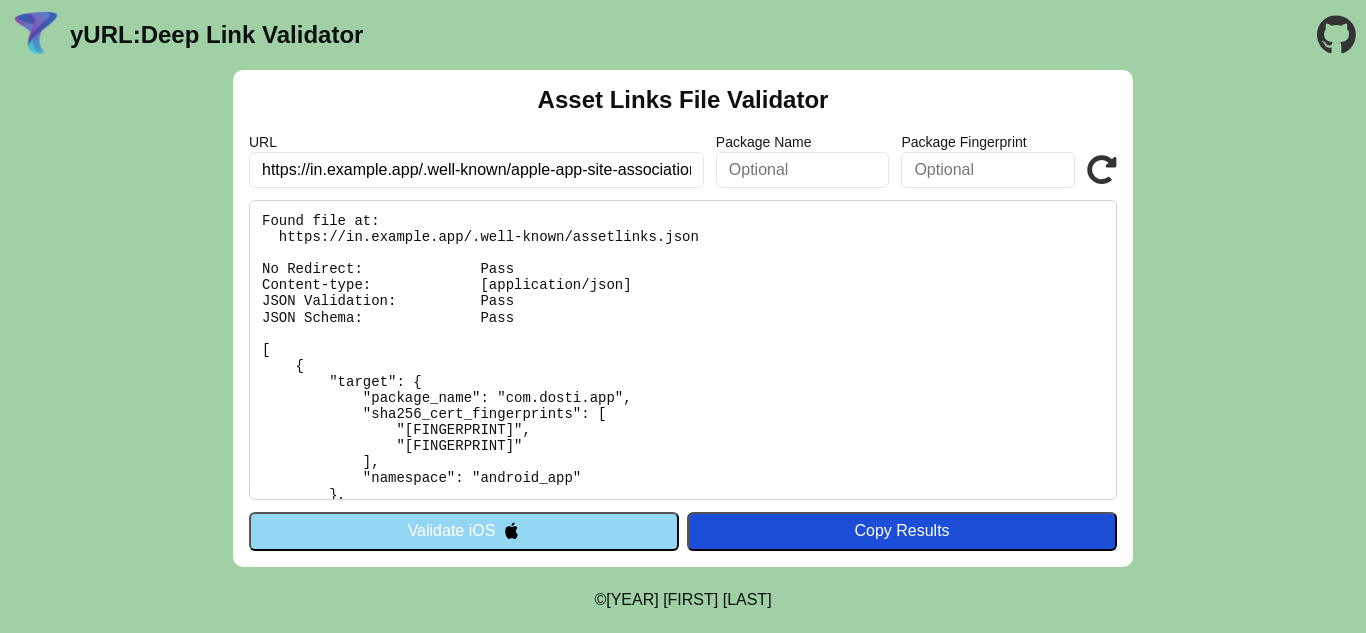 scroll, scrollTop: 0, scrollLeft: 0, axis: both 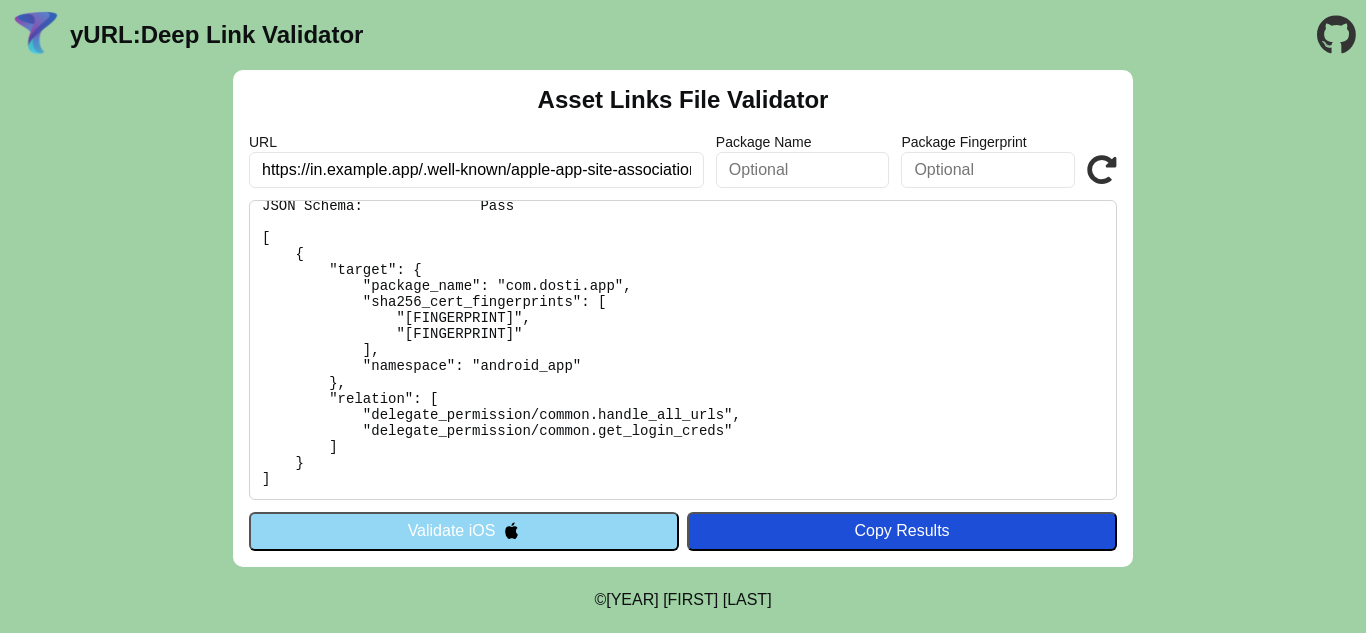 click on "yURL:
Deep Link Validator" at bounding box center (216, 35) 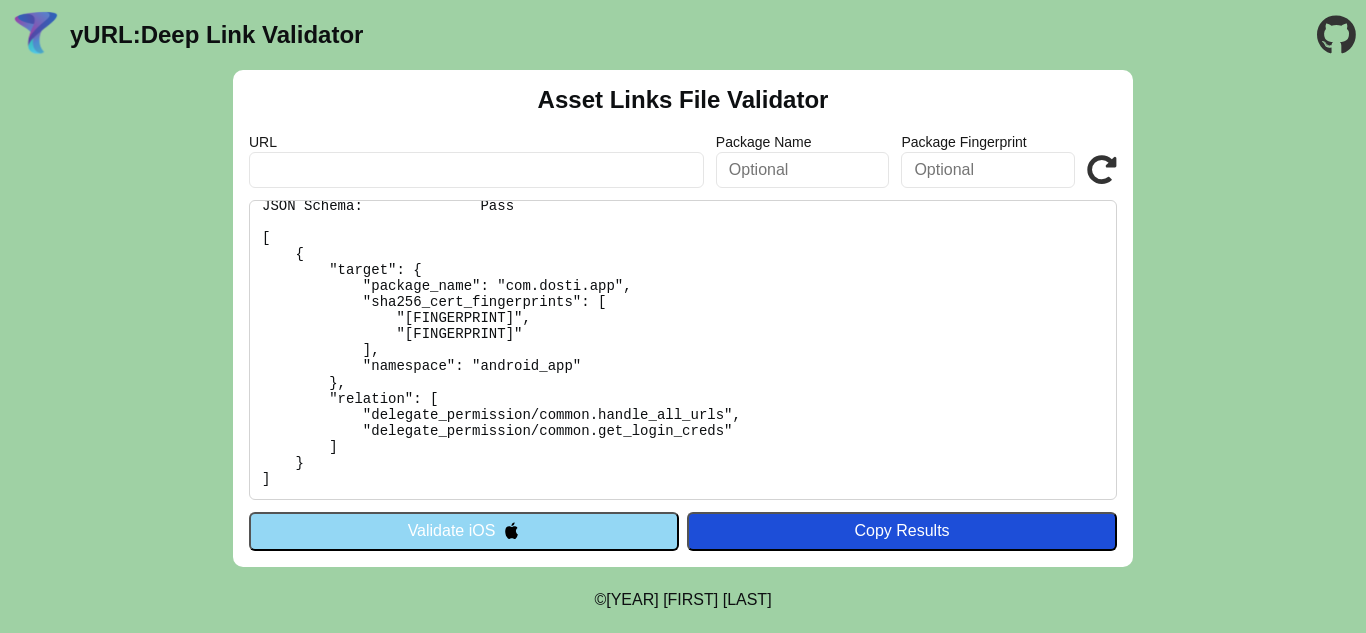 type 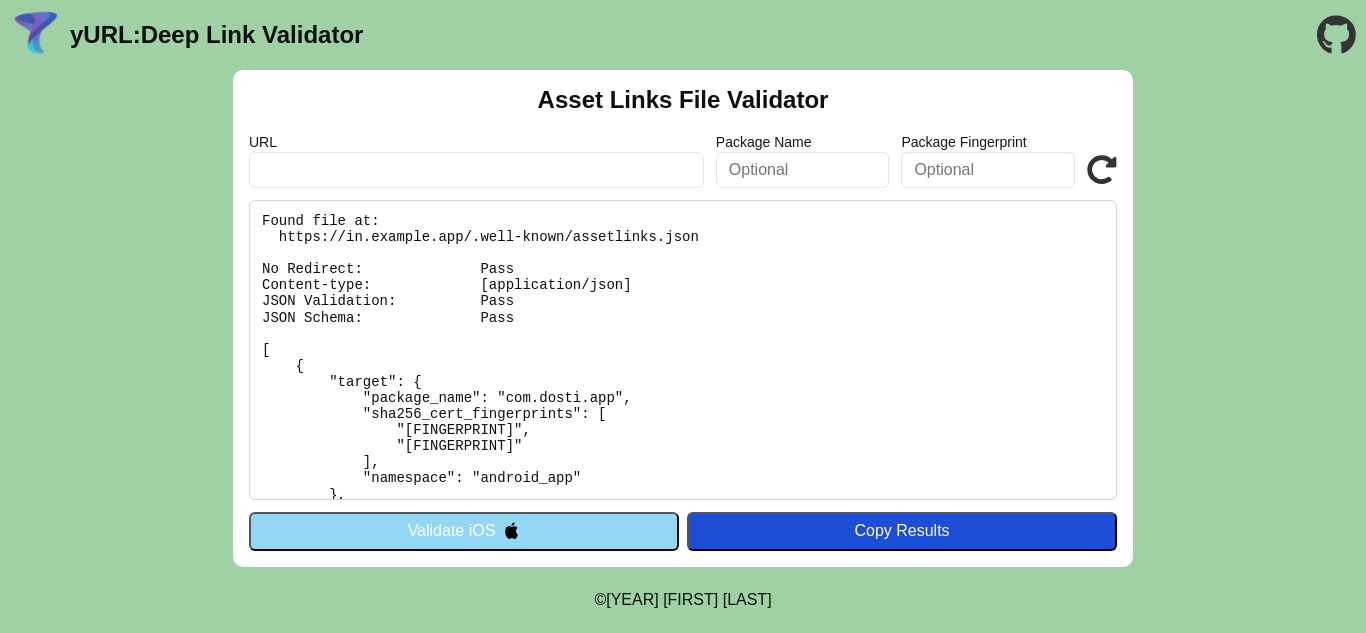 click at bounding box center [476, 170] 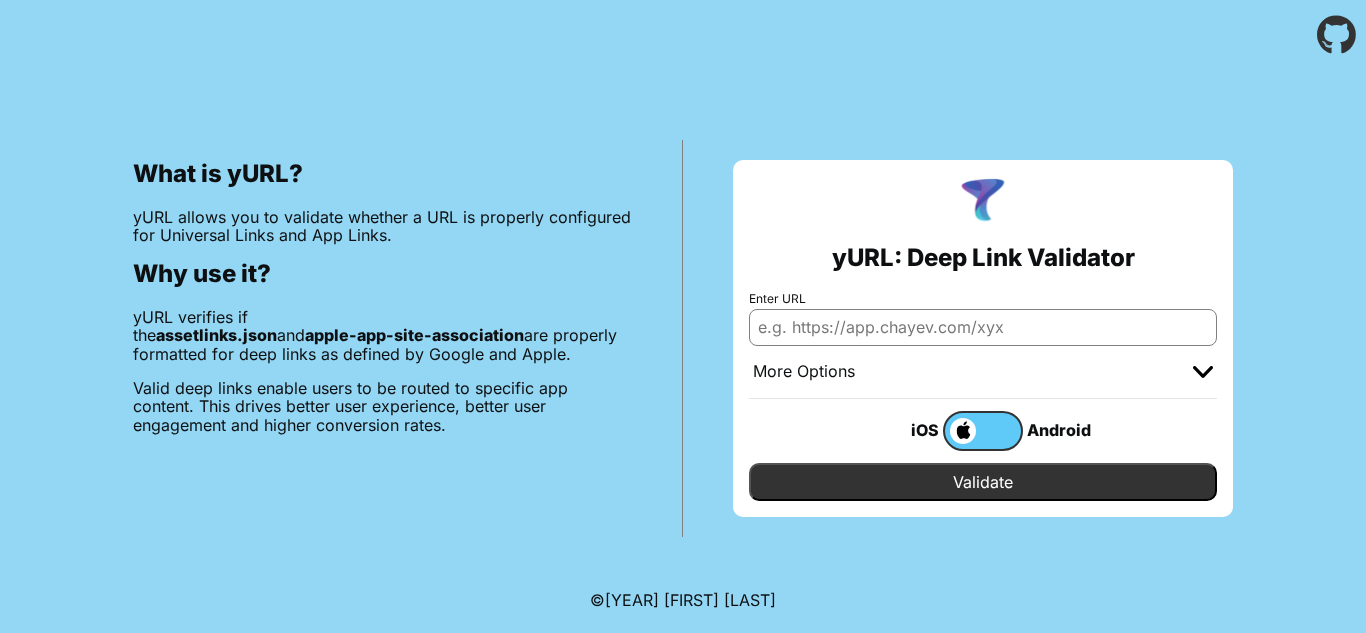 scroll, scrollTop: 0, scrollLeft: 0, axis: both 